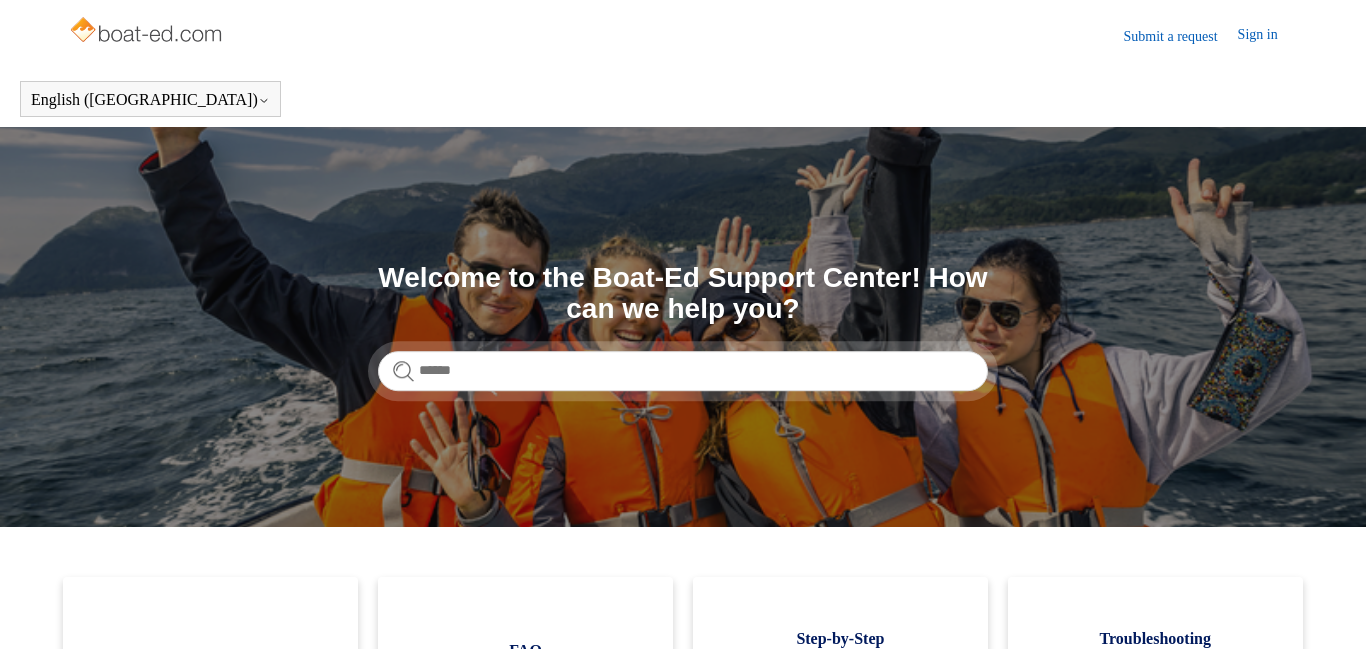 scroll, scrollTop: 0, scrollLeft: 0, axis: both 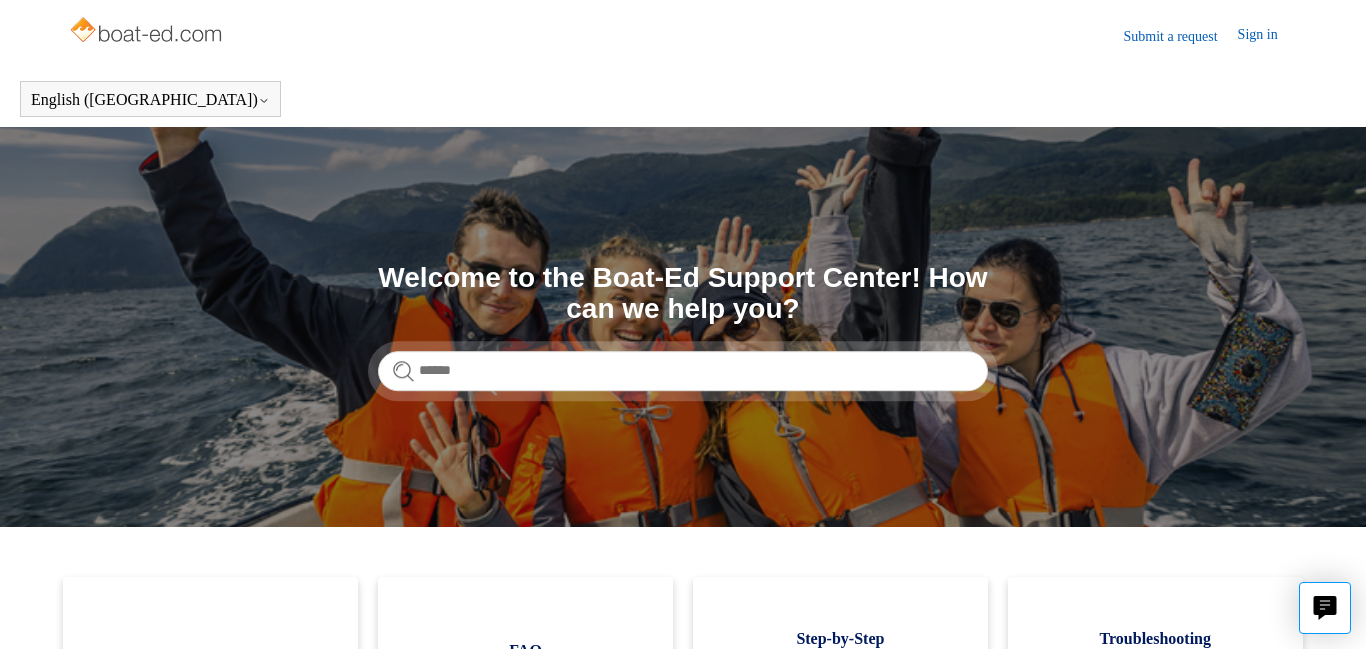 click on "Sign in" at bounding box center (1268, 36) 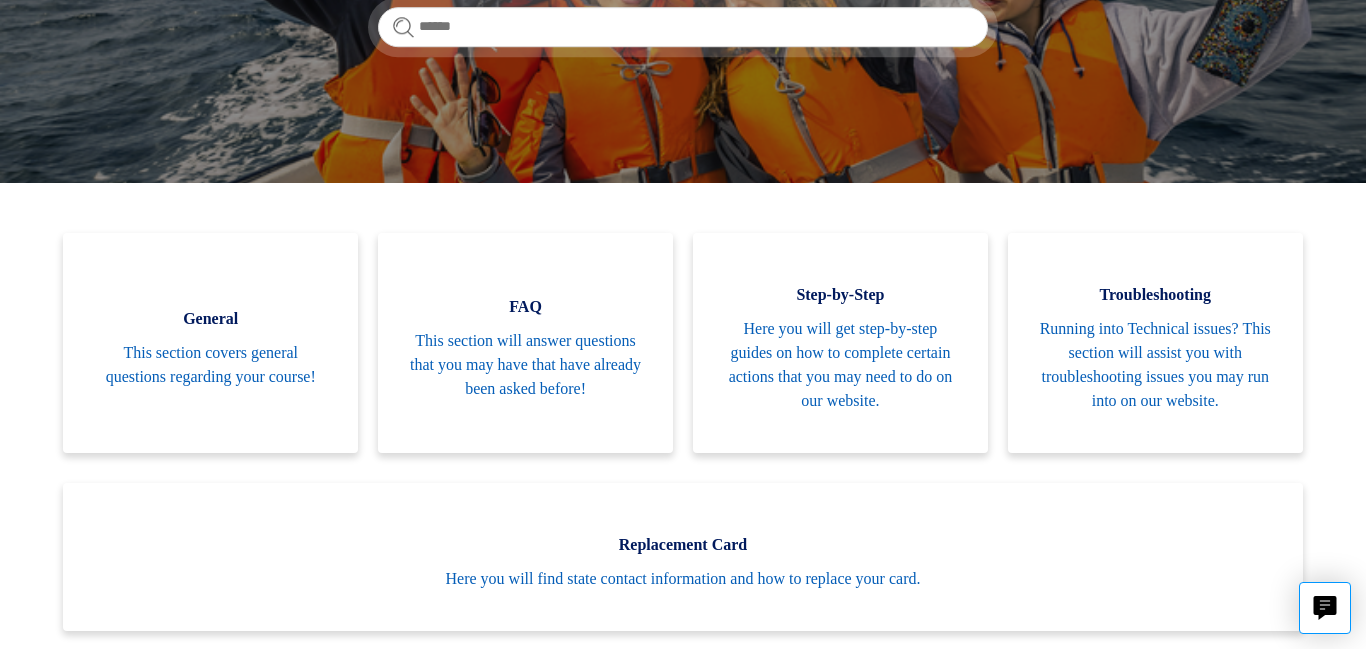 scroll, scrollTop: 400, scrollLeft: 0, axis: vertical 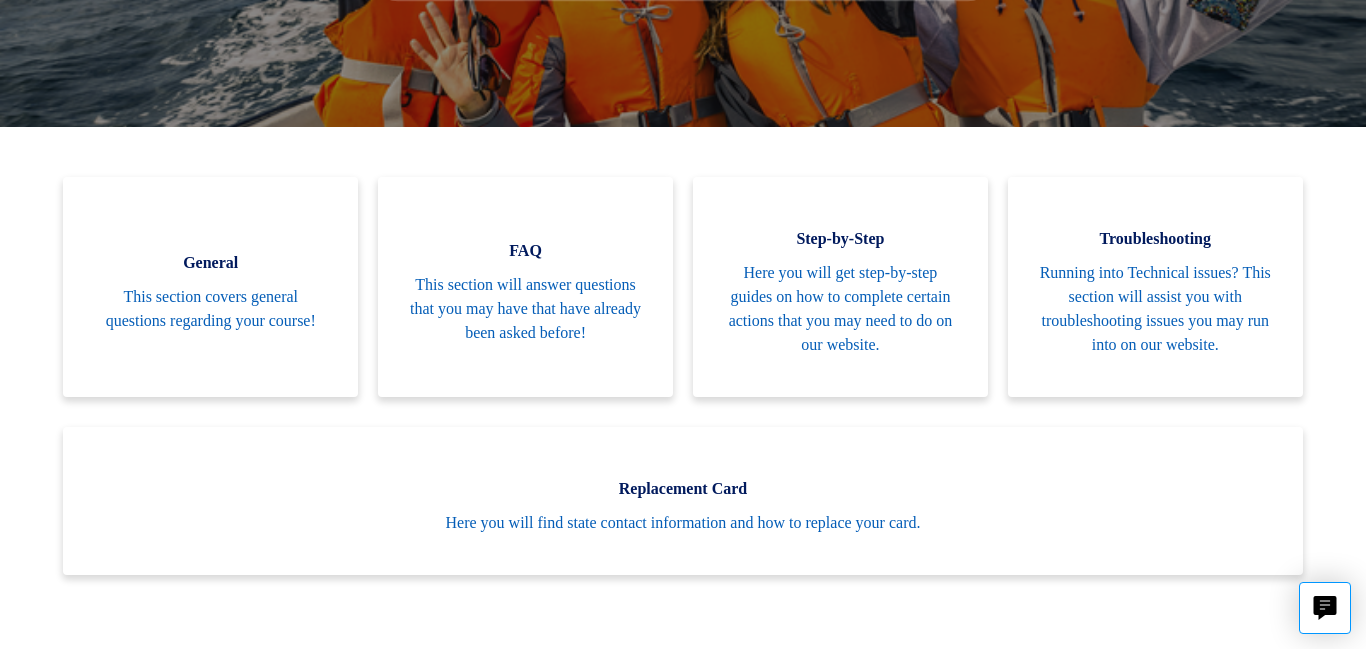 click on "Boat-Ed
Search
Welcome to the Boat-Ed Support Center! How can we help you?
Categories
General
This section covers general questions regarding your course!
FAQ
This section will answer questions that you may have that have already been asked before!
Step-by-Step
Here you will get step-by-step guides on how to complete certain actions that you may need to do on our website.
Troubleshooting" at bounding box center (683, 890) 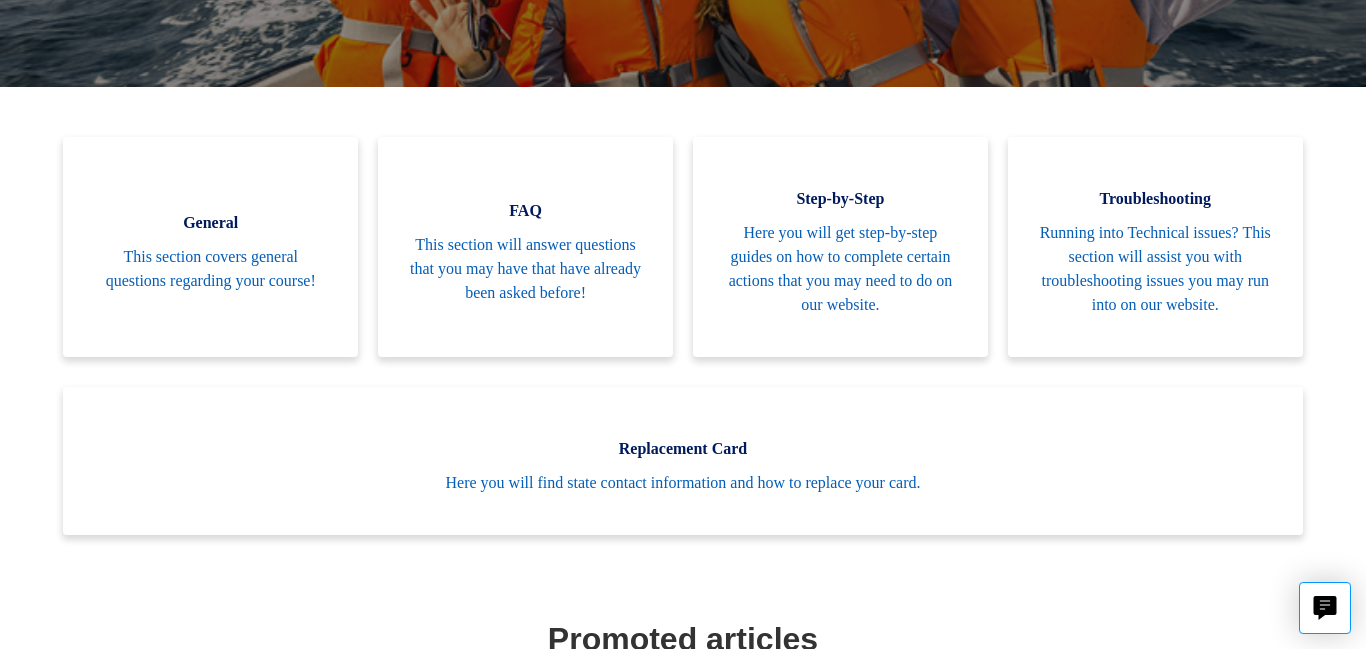 scroll, scrollTop: 440, scrollLeft: 0, axis: vertical 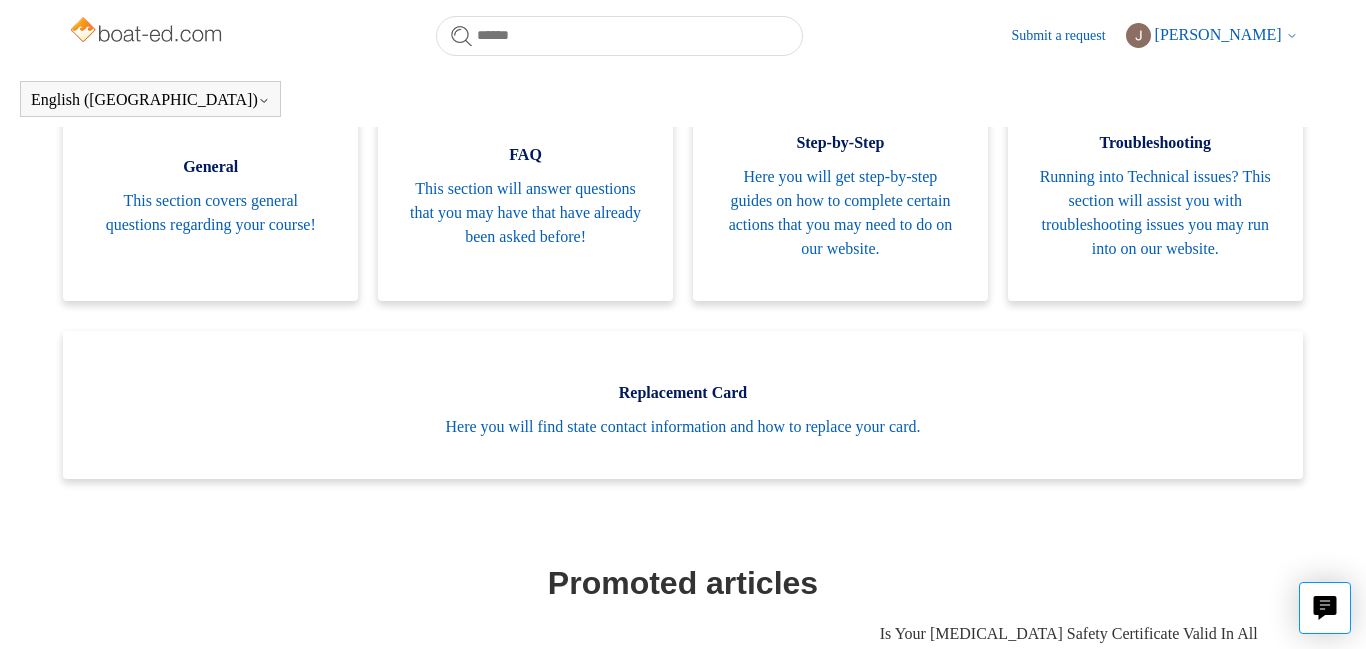 click on "Boat-Ed
Search
Welcome to the Boat-Ed Support Center! How can we help you?
Categories
General
This section covers general questions regarding your course!
FAQ
This section will answer questions that you may have that have already been asked before!
Step-by-Step
Here you will get step-by-step guides on how to complete certain actions that you may need to do on our website.
Troubleshooting" at bounding box center (683, 794) 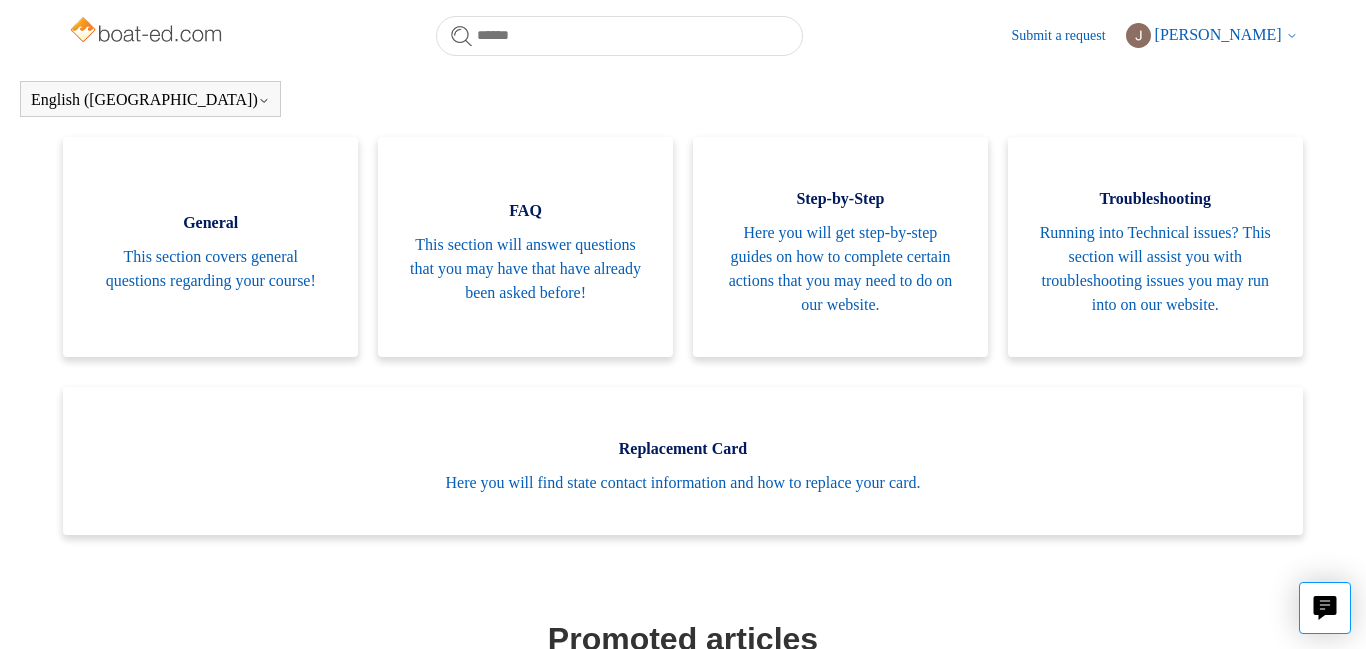 scroll, scrollTop: 440, scrollLeft: 0, axis: vertical 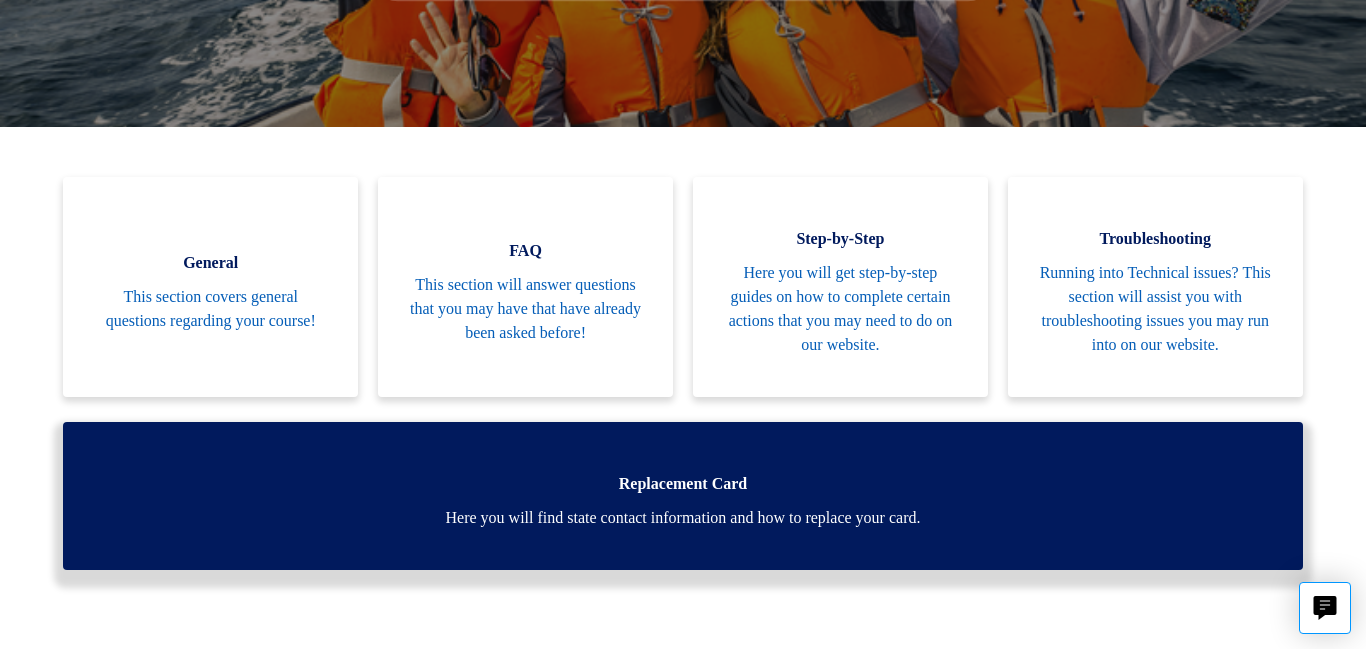 click on "Here you will find state contact information and how to replace your card." at bounding box center (682, 518) 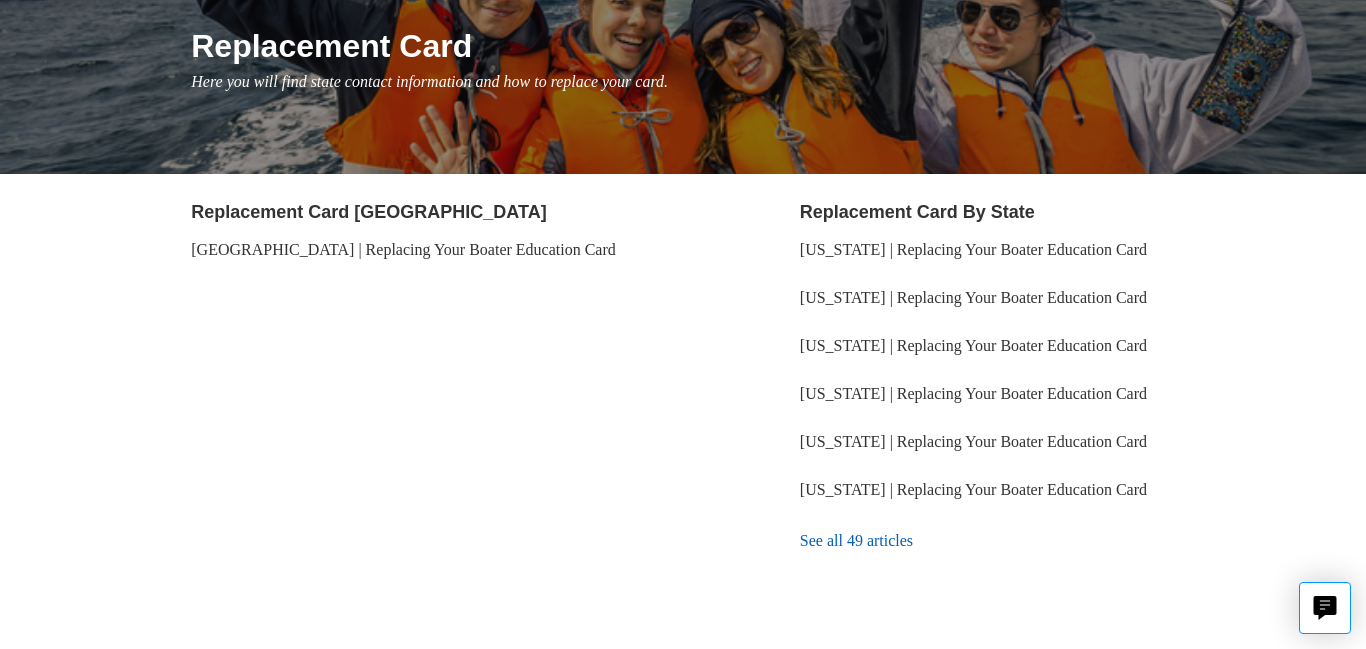 scroll, scrollTop: 280, scrollLeft: 0, axis: vertical 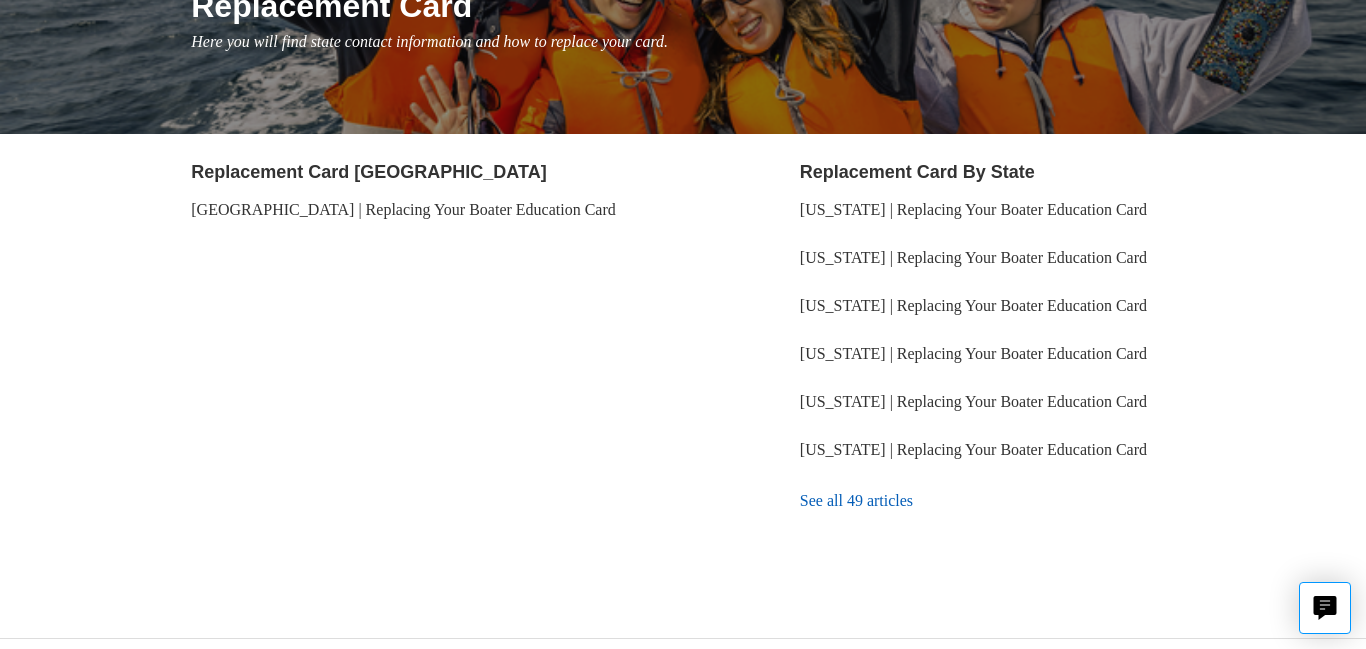 click on "See all 49 articles" at bounding box center [1049, 501] 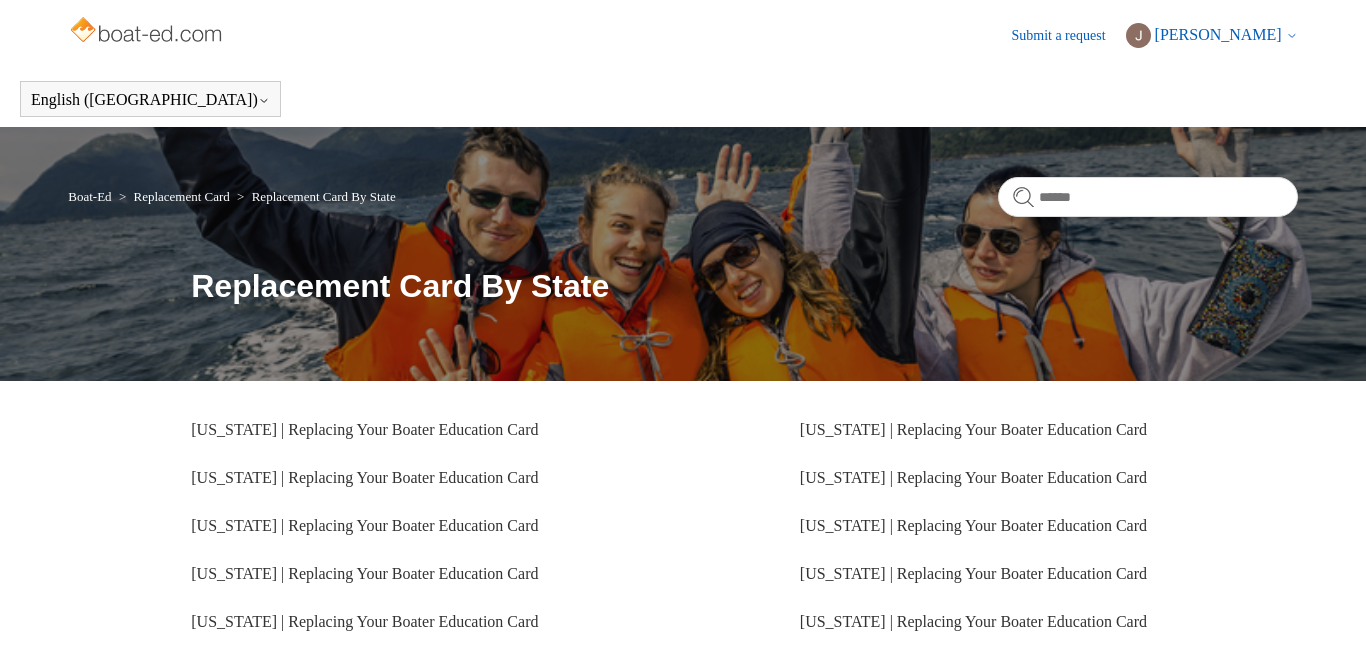 scroll, scrollTop: 0, scrollLeft: 0, axis: both 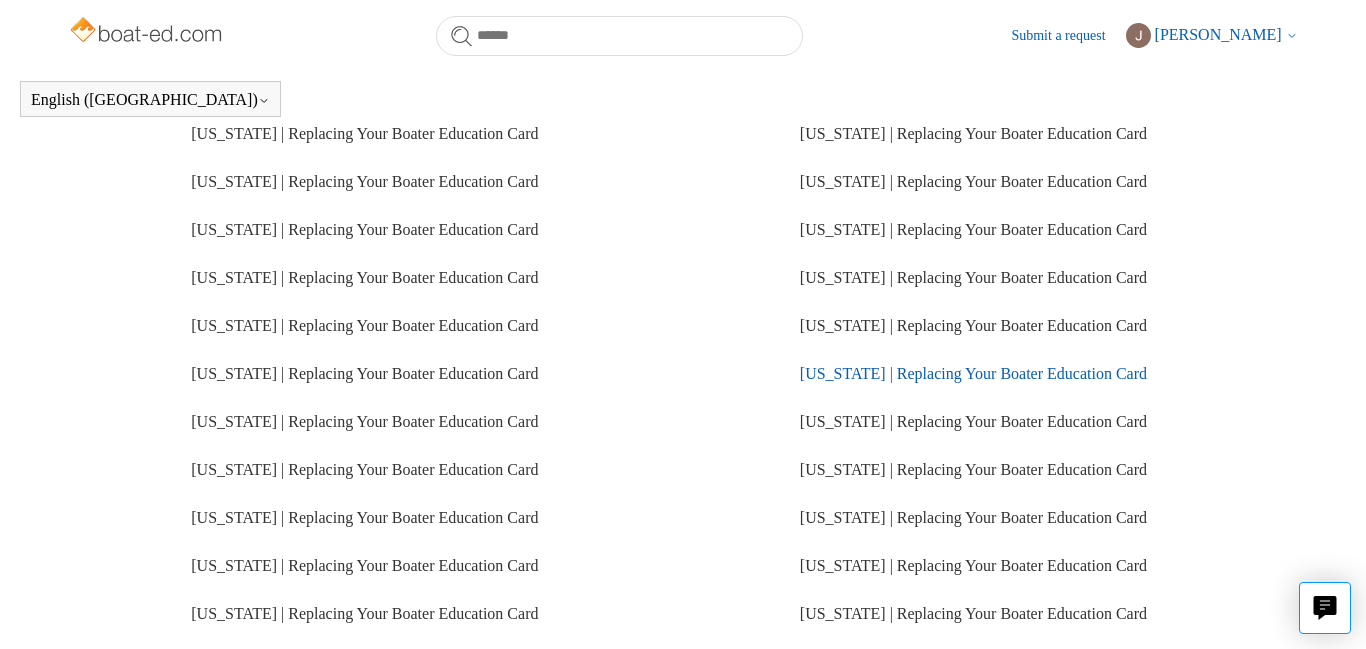 click on "[US_STATE] | Replacing Your Boater Education Card" at bounding box center (973, 373) 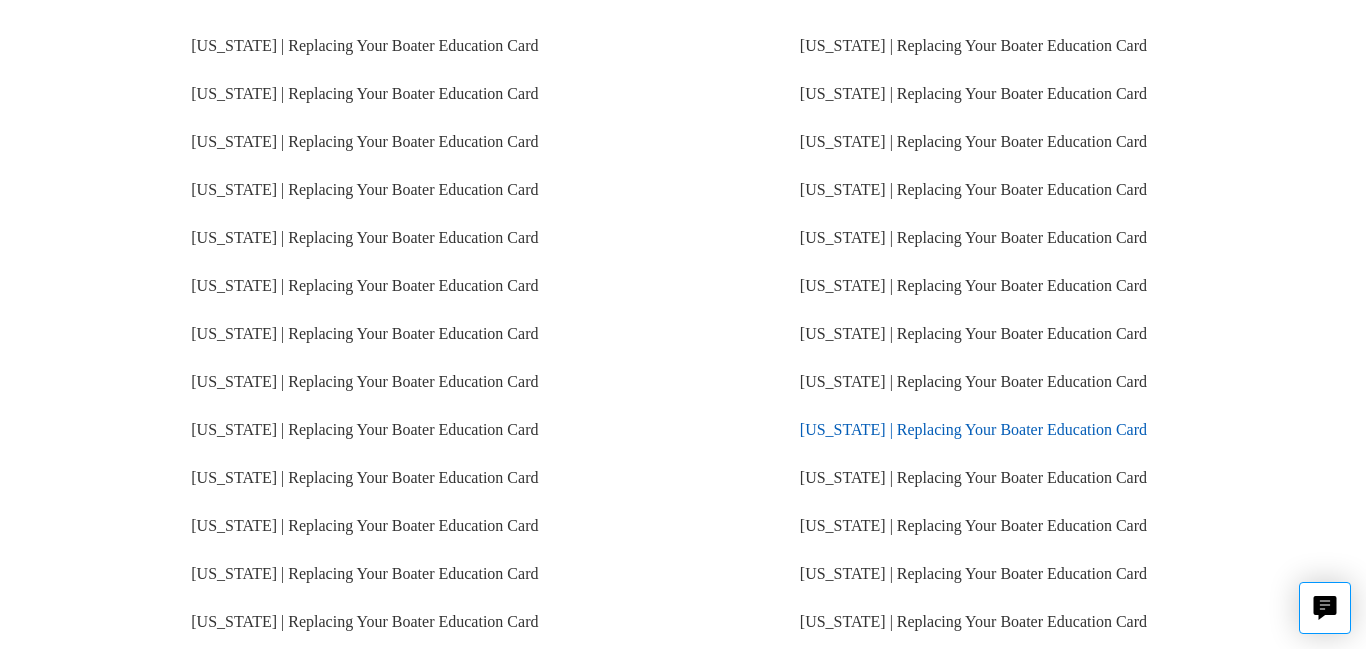scroll, scrollTop: 440, scrollLeft: 0, axis: vertical 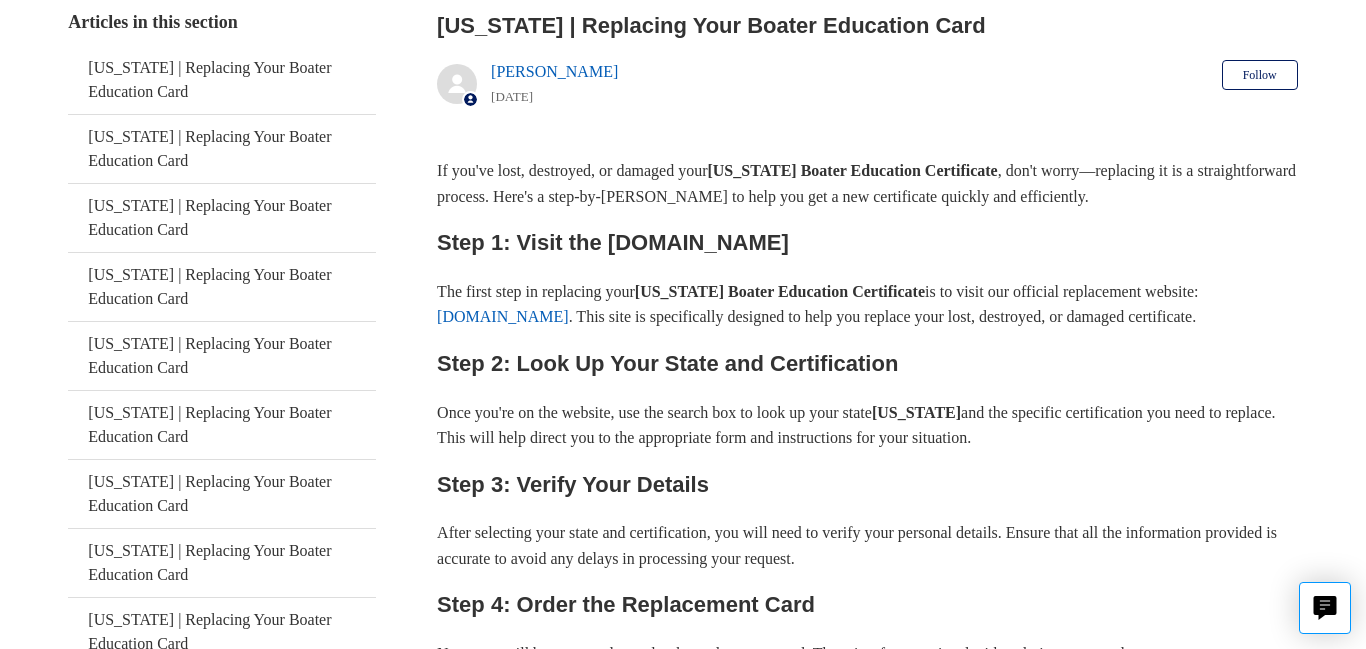 click on "Step 2: Look Up Your State and Certification" at bounding box center [867, 363] 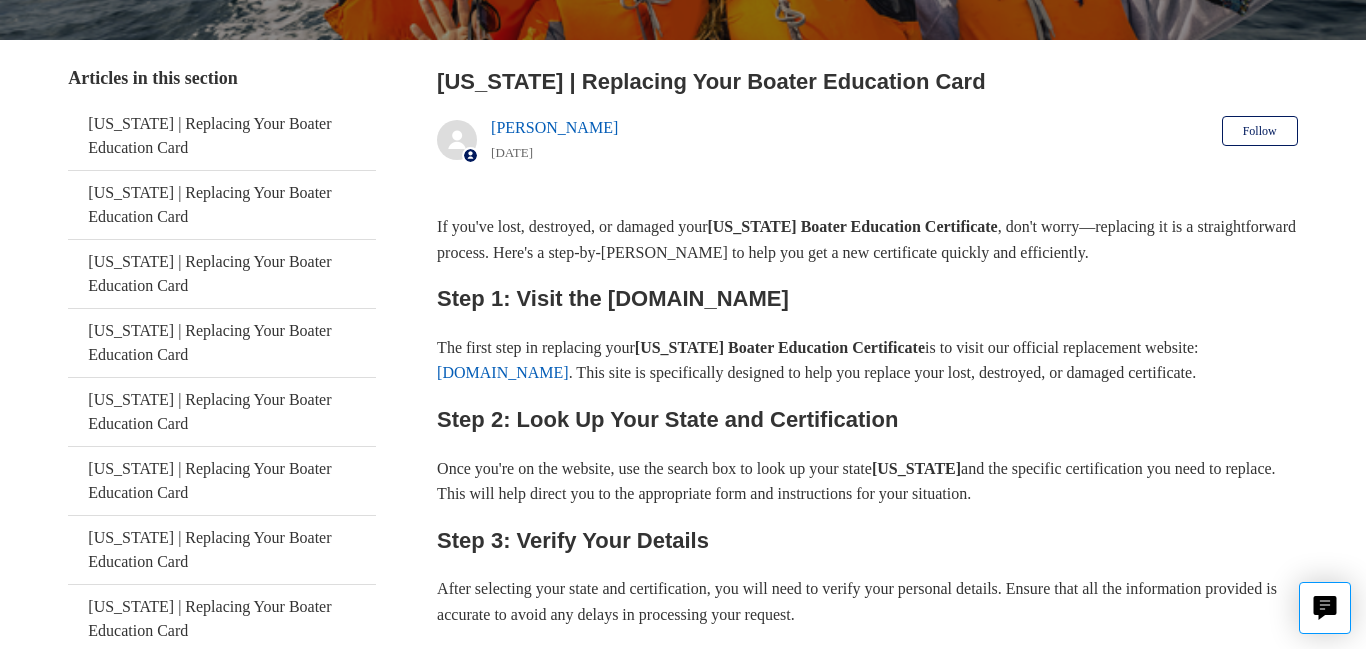 scroll, scrollTop: 400, scrollLeft: 0, axis: vertical 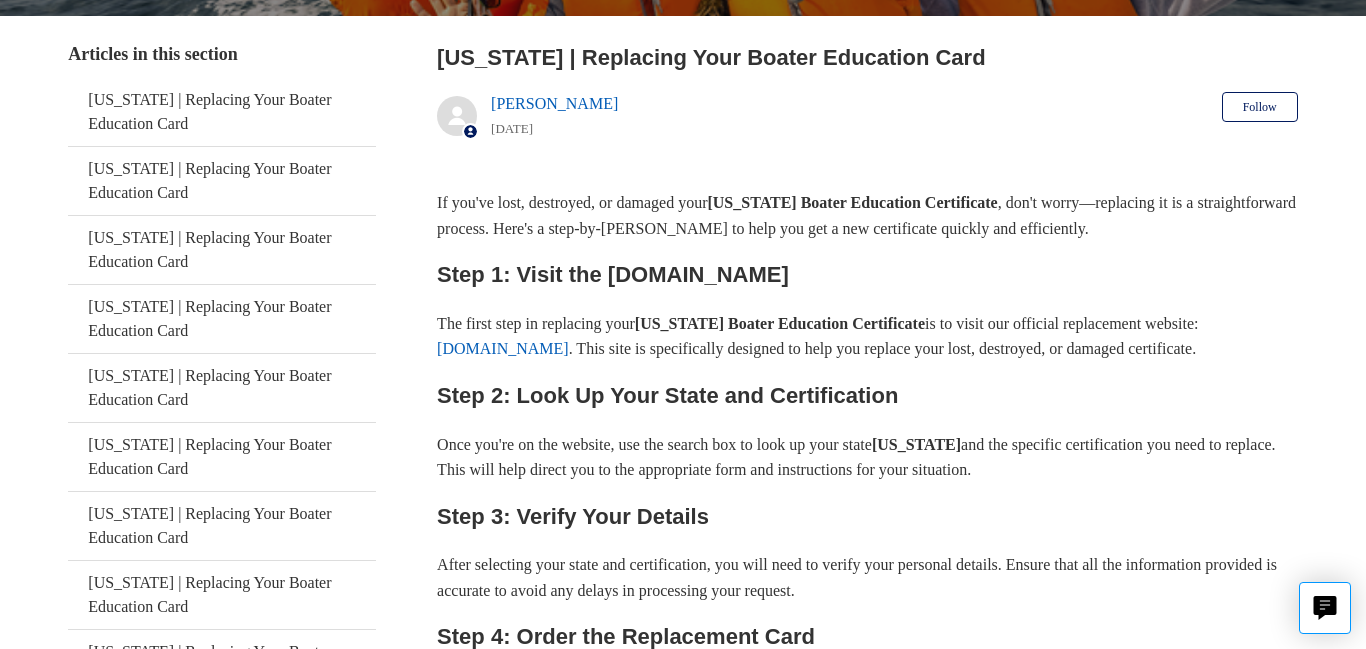 click on "Submit a request
Juan Holland
My activities
My profile
Sign out" at bounding box center [682, -333] 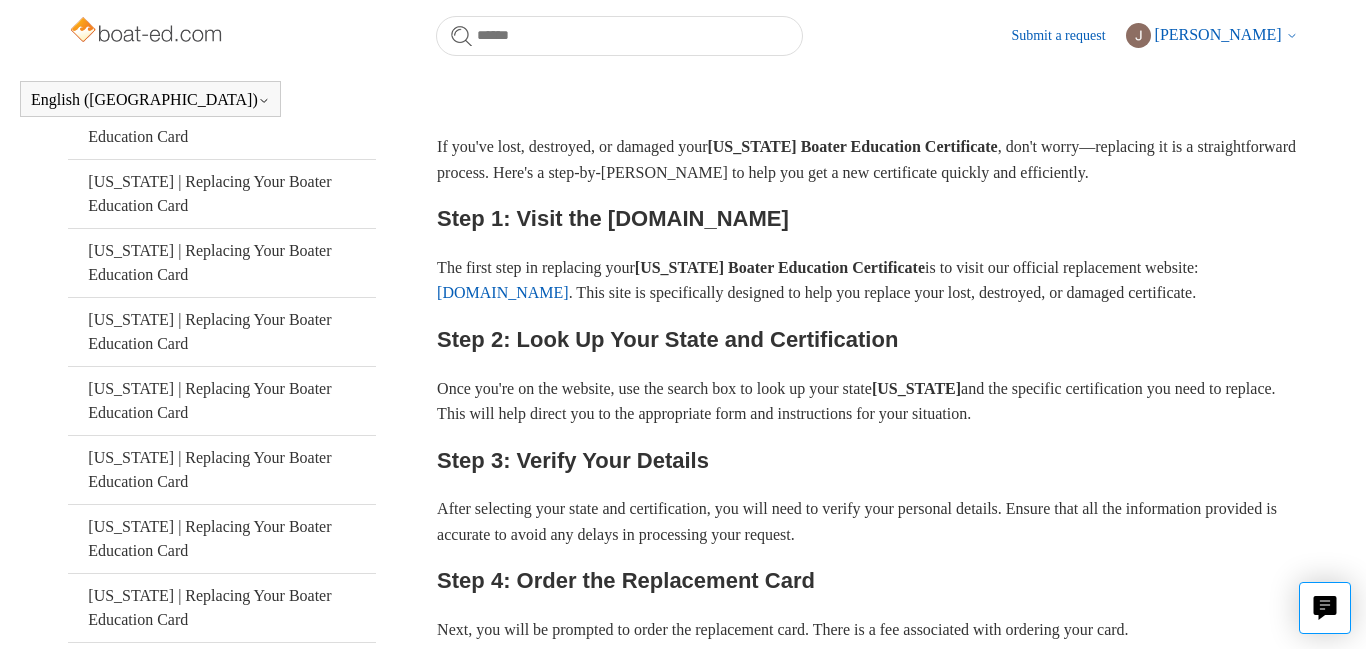 scroll, scrollTop: 424, scrollLeft: 0, axis: vertical 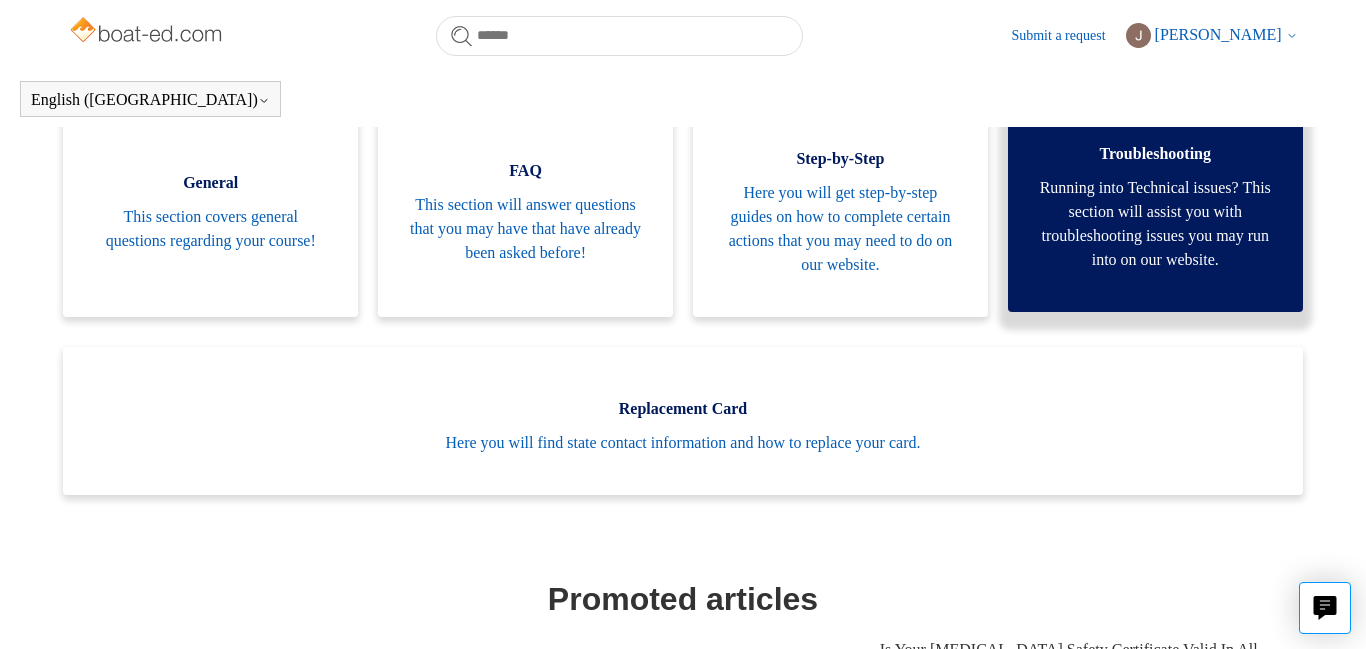 click on "Running into Technical issues? This section will assist you with troubleshooting issues you may run into on our website." at bounding box center [1155, 224] 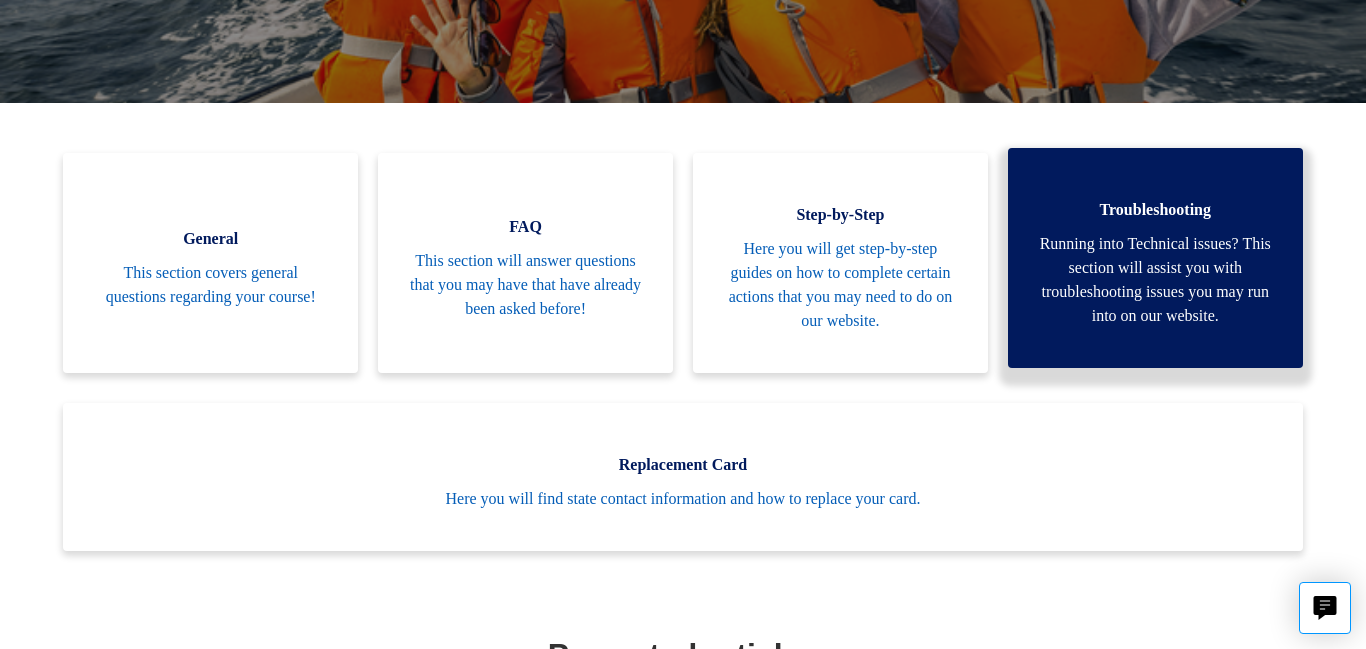 scroll, scrollTop: 424, scrollLeft: 0, axis: vertical 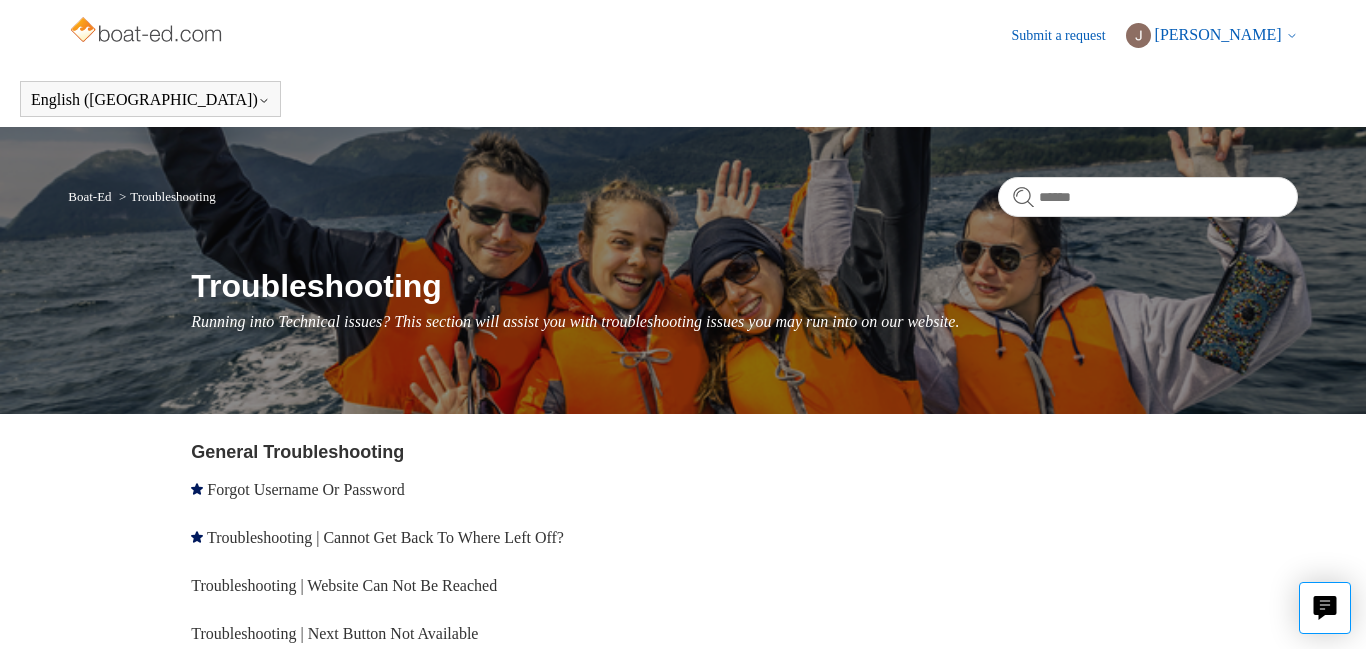 click on "Troubleshooting
Running into Technical issues? This section will assist you with troubleshooting issues you may run into on our website." at bounding box center (744, 313) 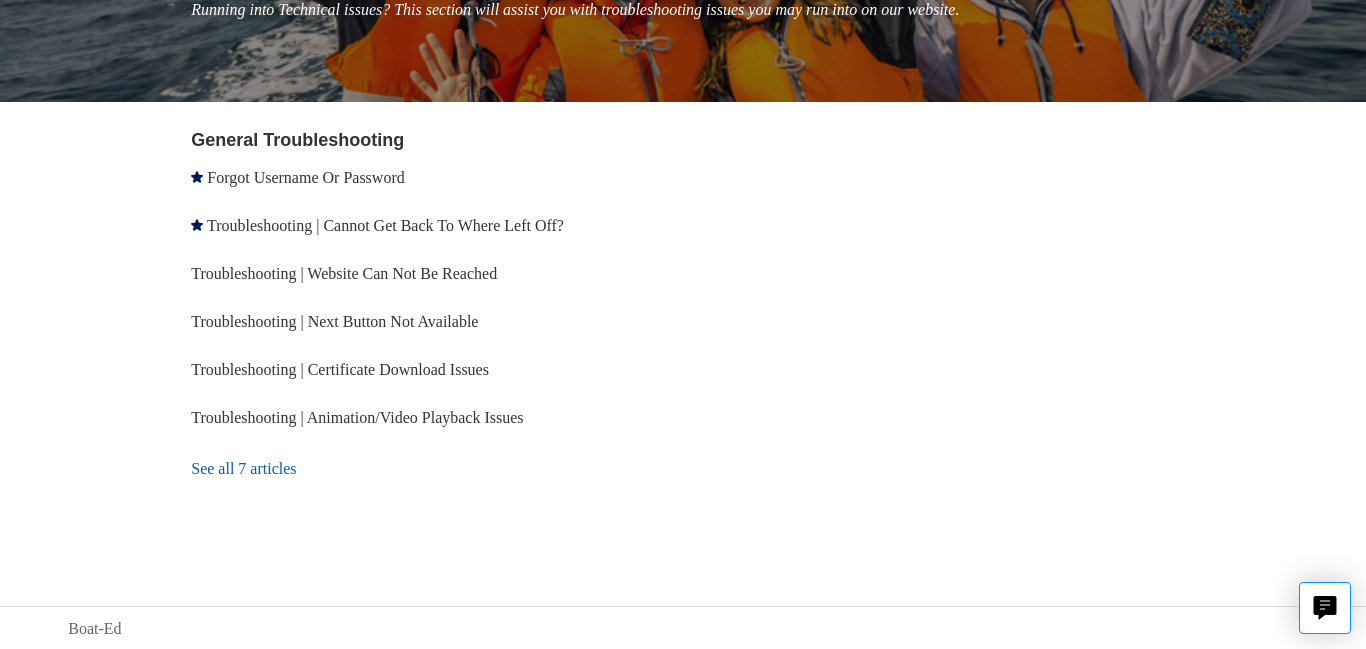 scroll, scrollTop: 314, scrollLeft: 0, axis: vertical 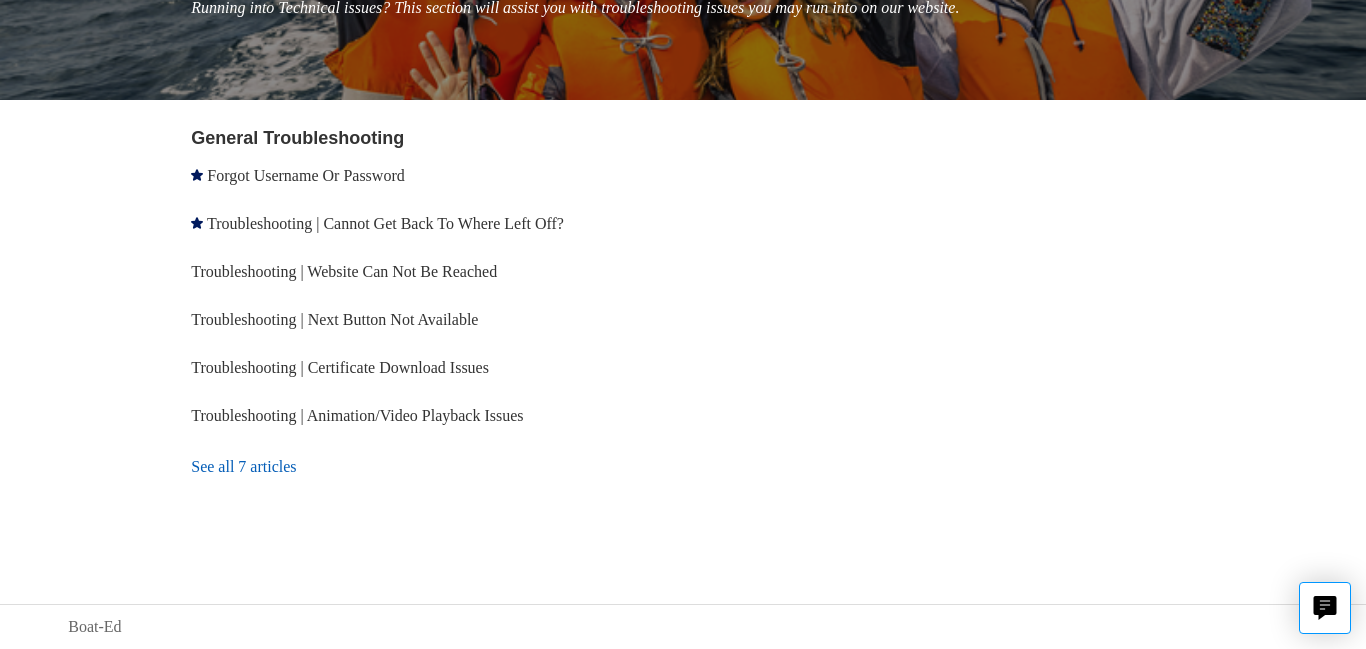 click on "General Troubleshooting
Forgot Username Or Password
Troubleshooting | Cannot Get Back To Where Left Off?
Troubleshooting | Website Can Not Be Reached
Troubleshooting | Next Button Not Available" at bounding box center [744, 334] 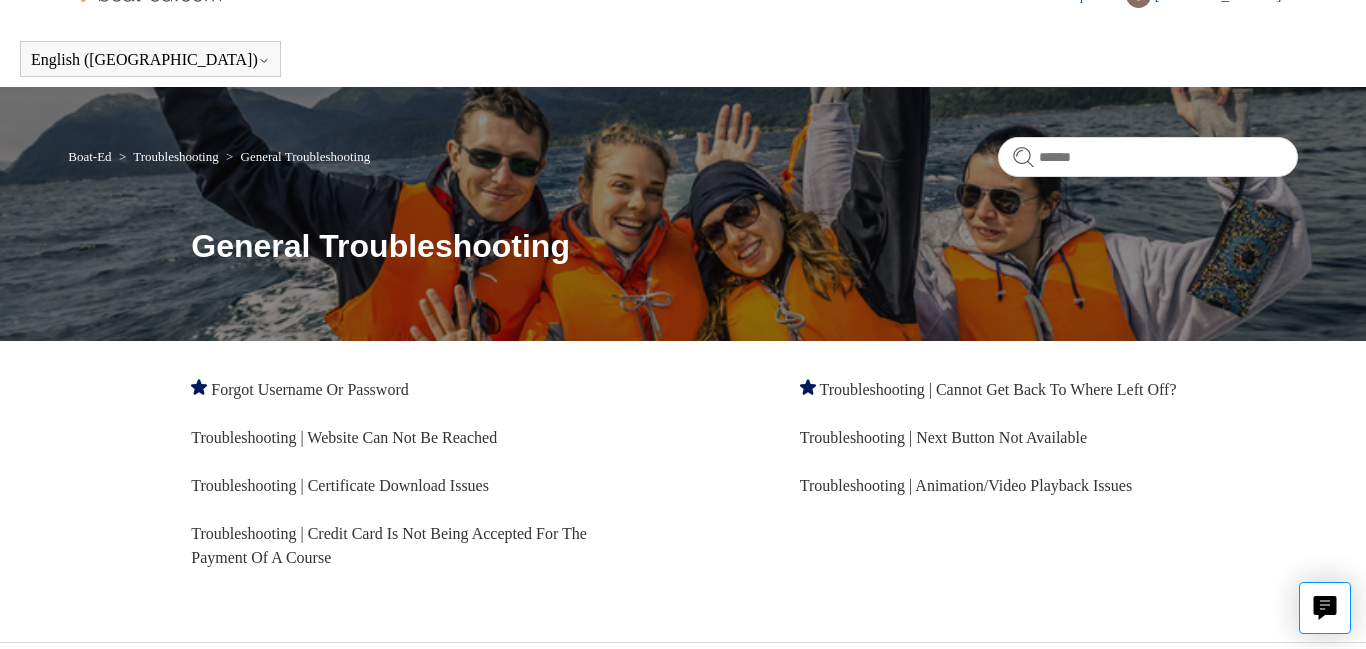scroll, scrollTop: 78, scrollLeft: 0, axis: vertical 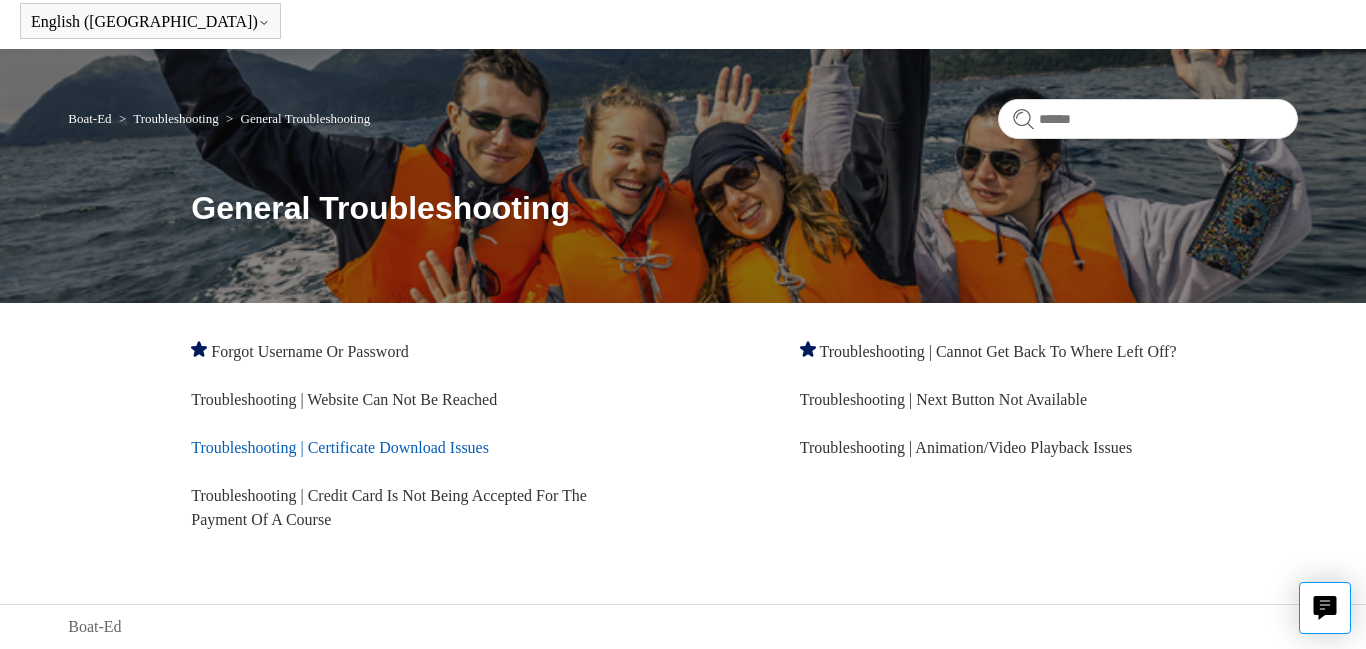 click on "Troubleshooting | Certificate Download Issues" at bounding box center [340, 447] 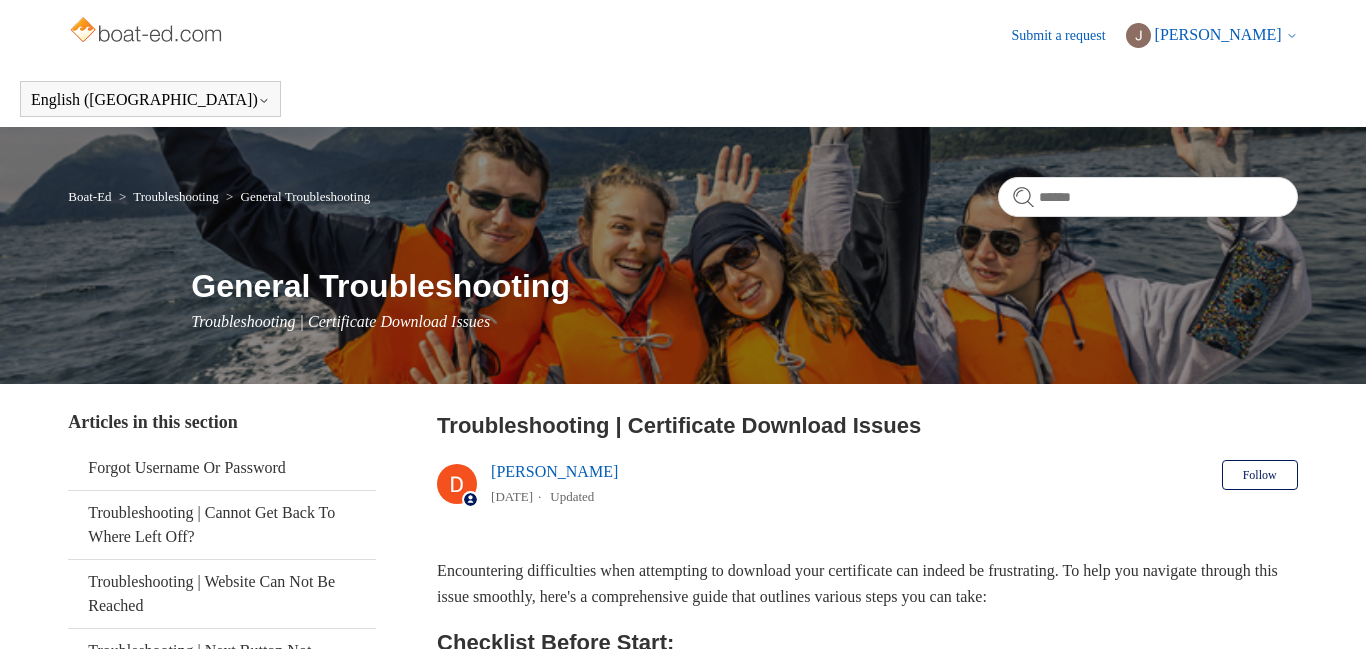 scroll, scrollTop: 0, scrollLeft: 0, axis: both 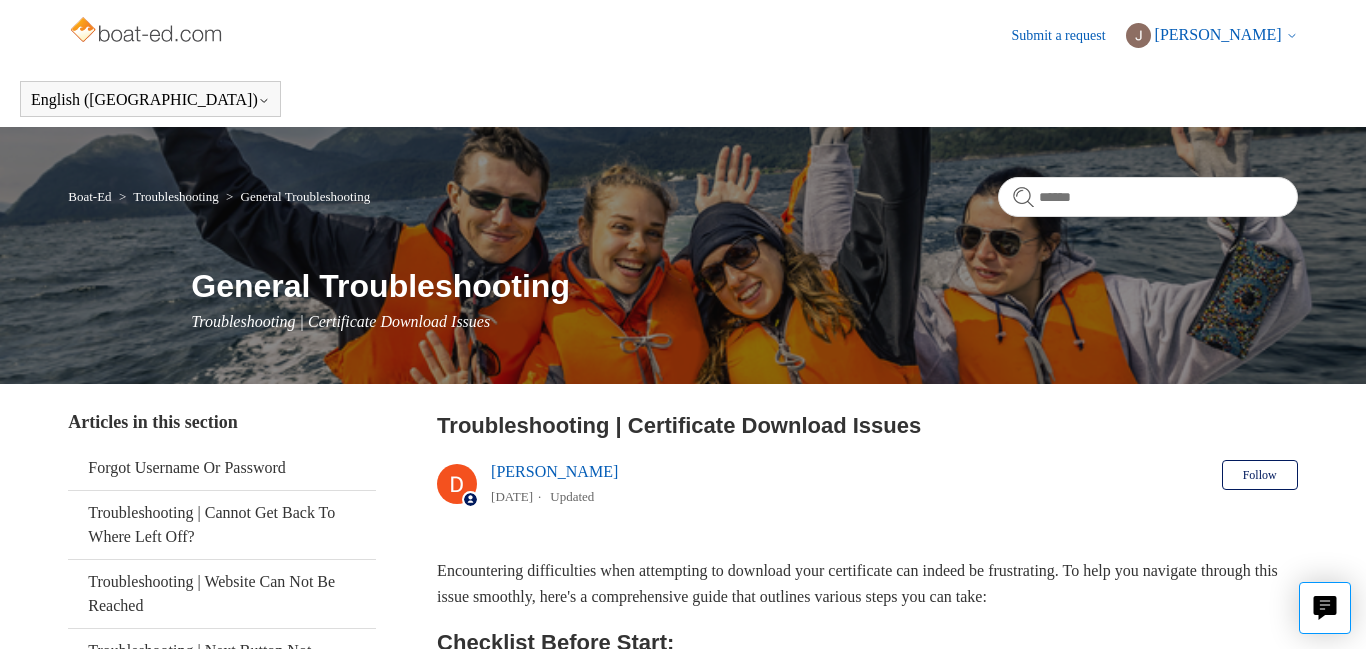 click on "Boat-Ed" at bounding box center [89, 196] 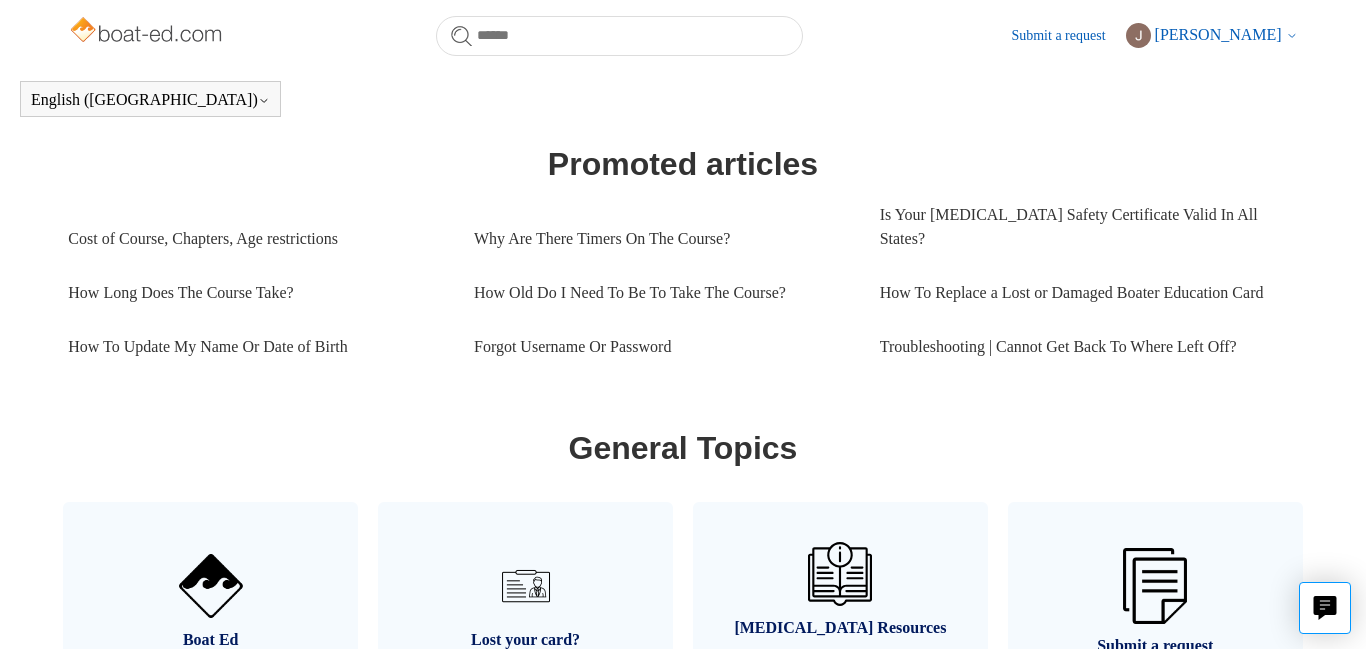 scroll, scrollTop: 864, scrollLeft: 0, axis: vertical 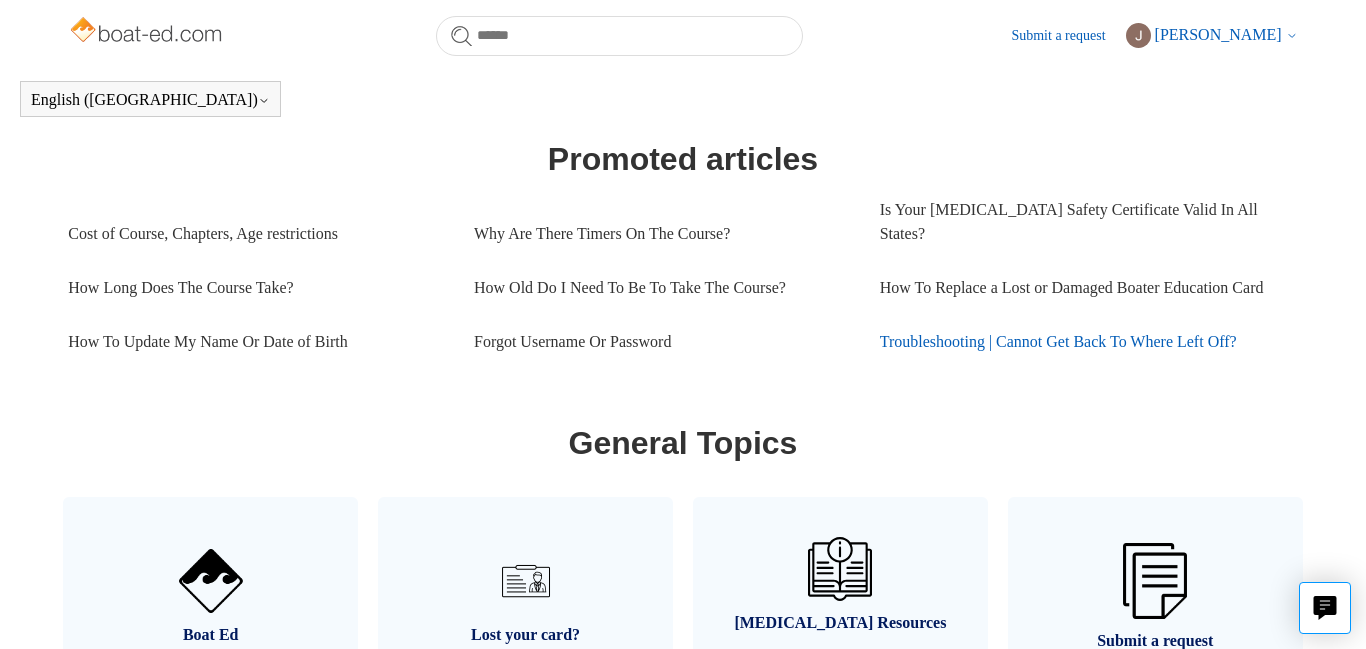 click on "Troubleshooting | Cannot Get Back To Where Left Off?" at bounding box center [1083, 342] 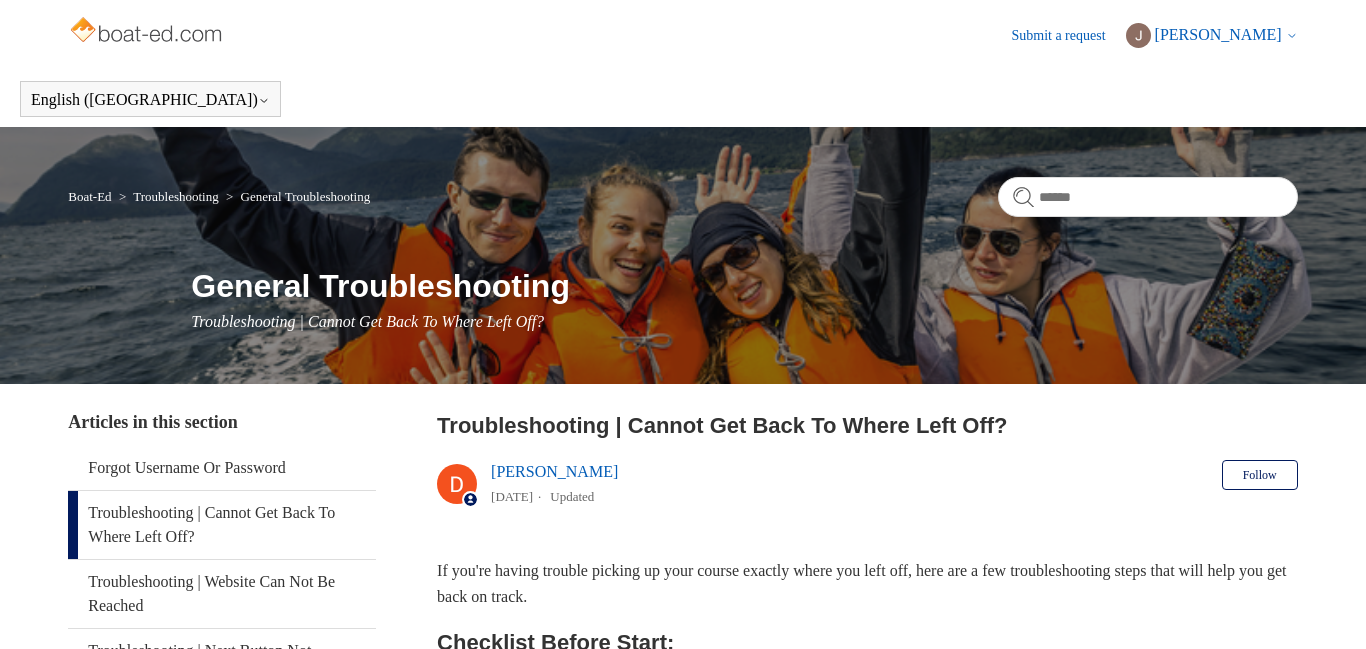scroll, scrollTop: 0, scrollLeft: 0, axis: both 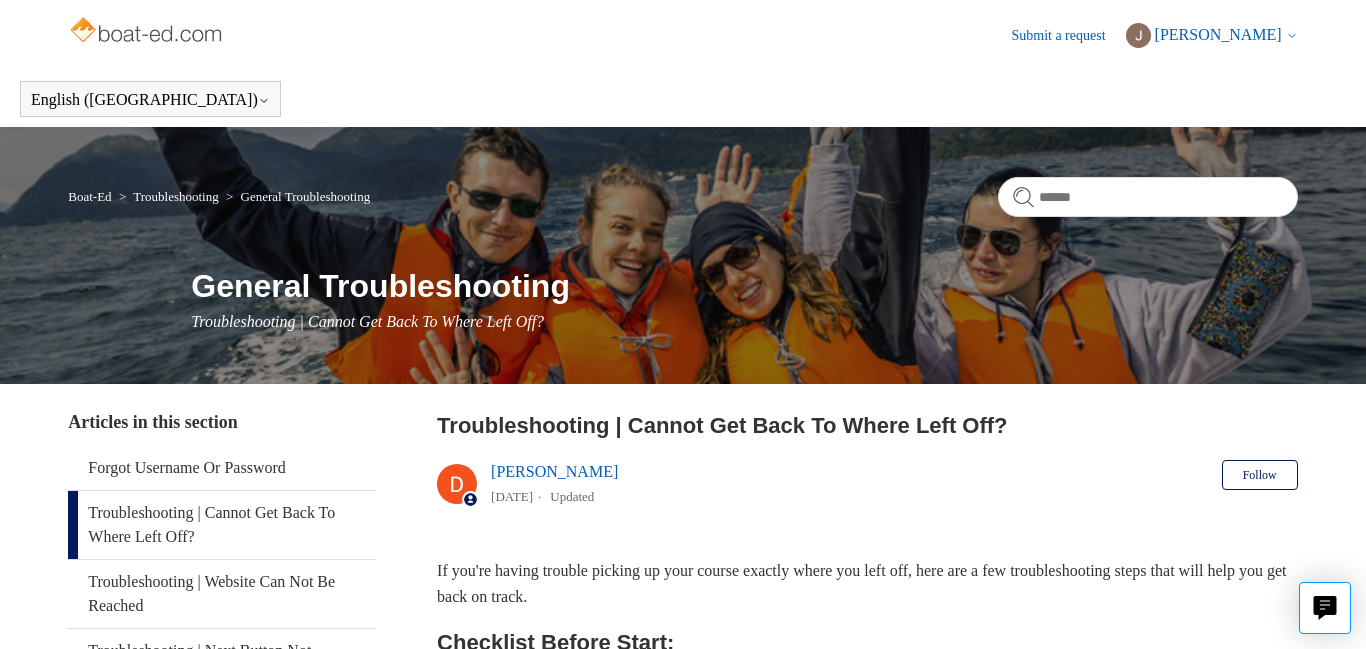 click on "Troubleshooting | Cannot Get Back To Where Left Off?" at bounding box center [221, 525] 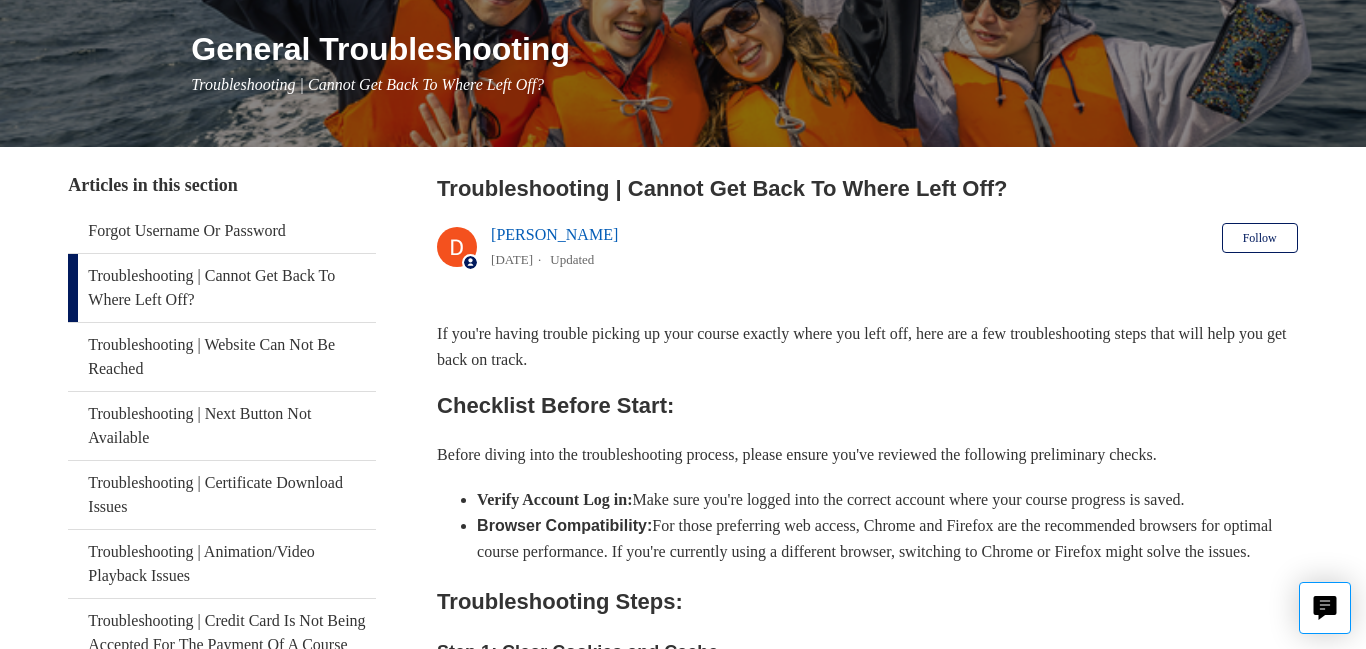 scroll, scrollTop: 240, scrollLeft: 0, axis: vertical 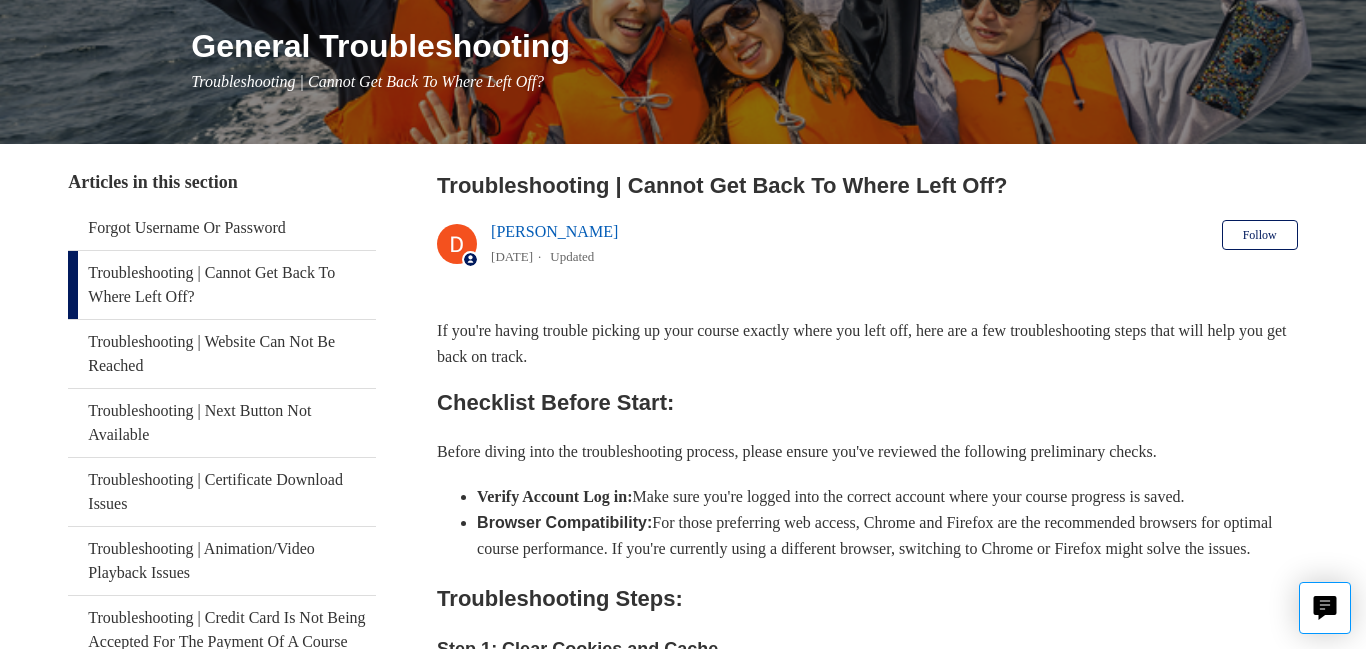 click on "Troubleshooting | Cannot Get Back To Where Left Off?" at bounding box center [221, 285] 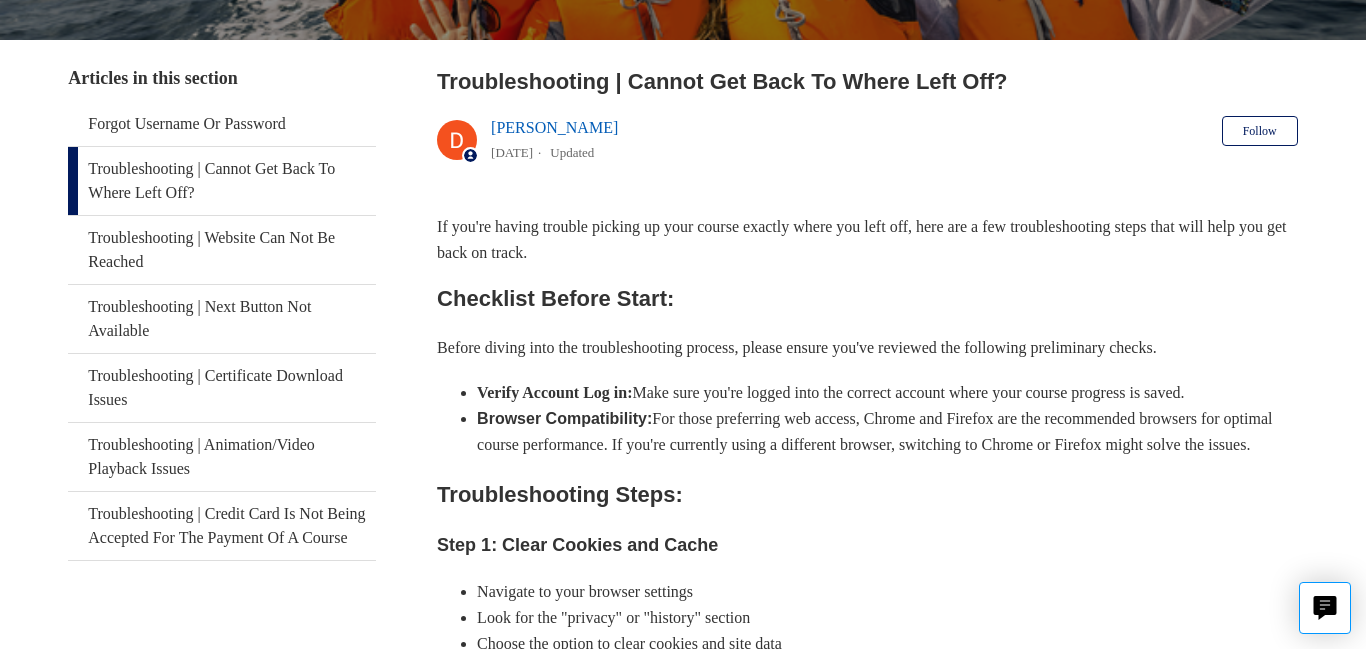 scroll, scrollTop: 400, scrollLeft: 0, axis: vertical 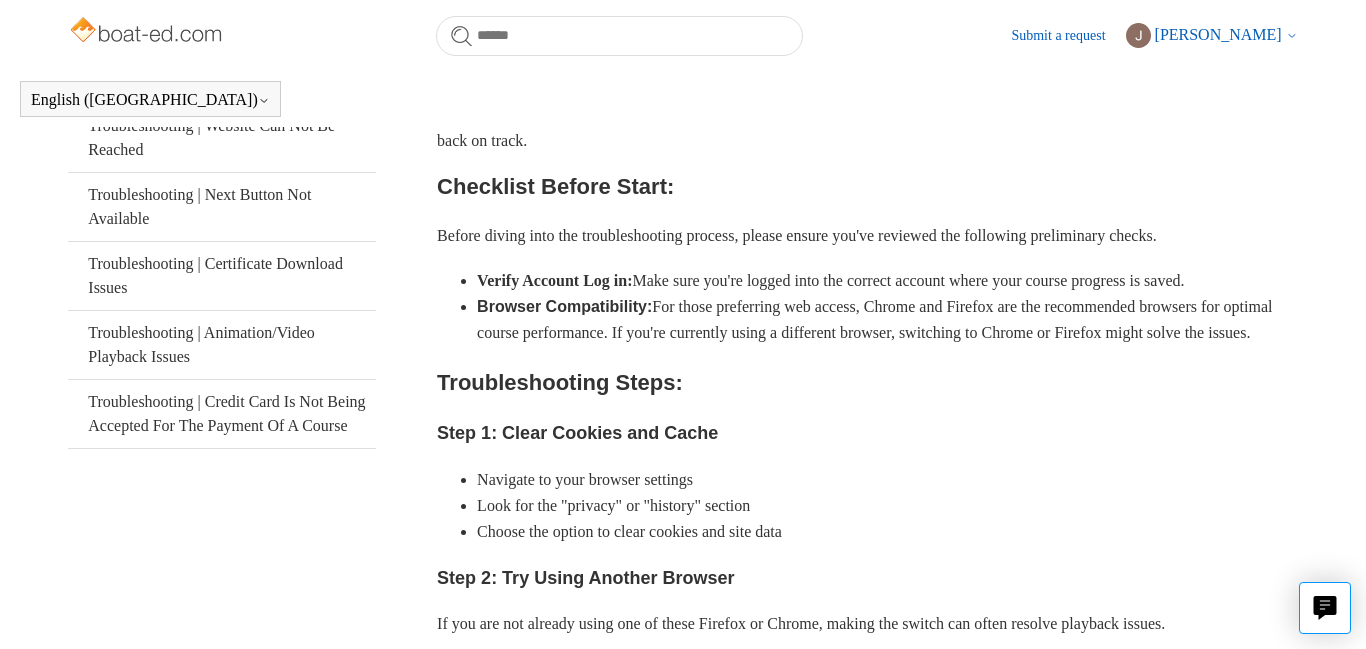 click on "Navigate to your browser settings" at bounding box center [887, 480] 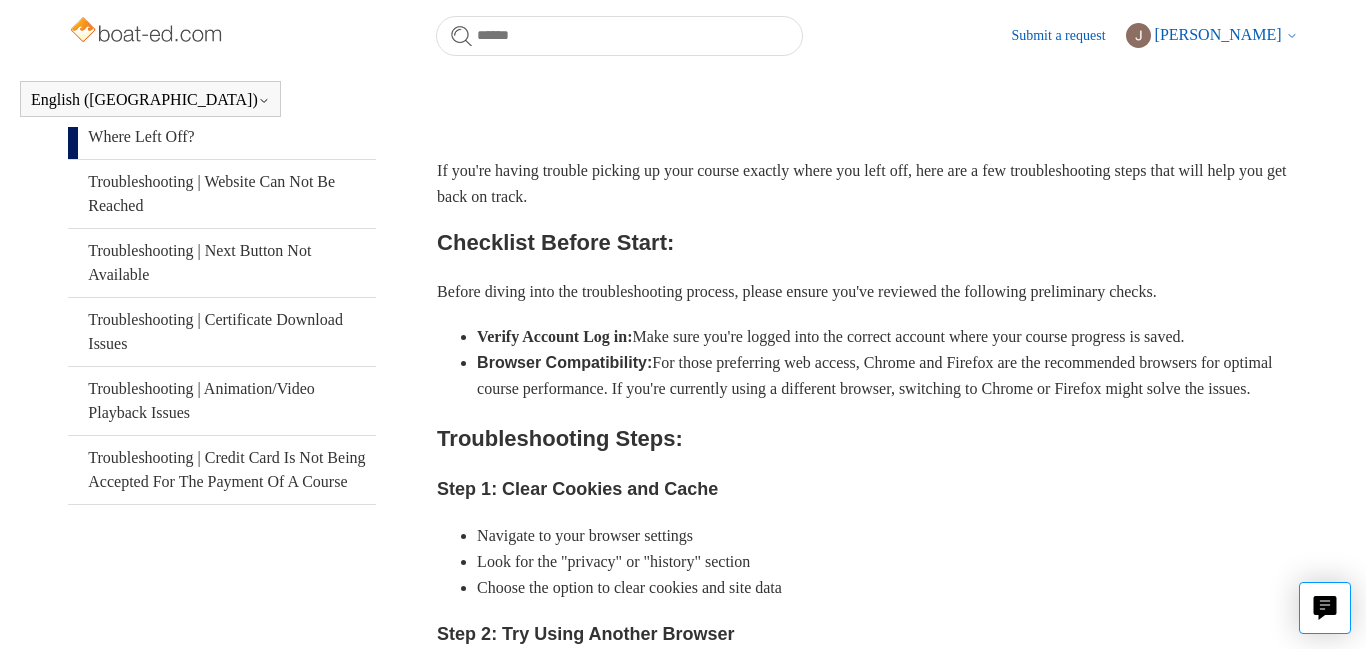 click on "Skip to main content
Submit a request
[PERSON_NAME]
My activities
My profile
Sign out
English ([GEOGRAPHIC_DATA])
Español
[DEMOGRAPHIC_DATA]" at bounding box center (683, 523) 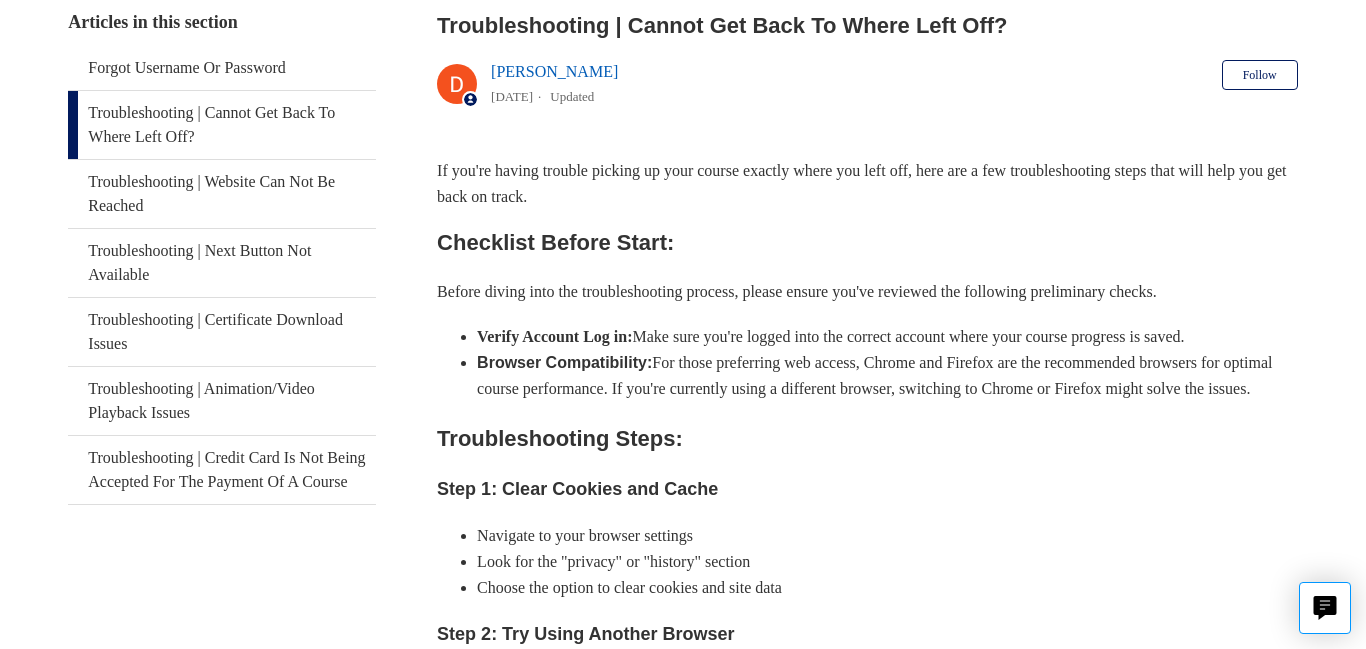 scroll, scrollTop: 400, scrollLeft: 0, axis: vertical 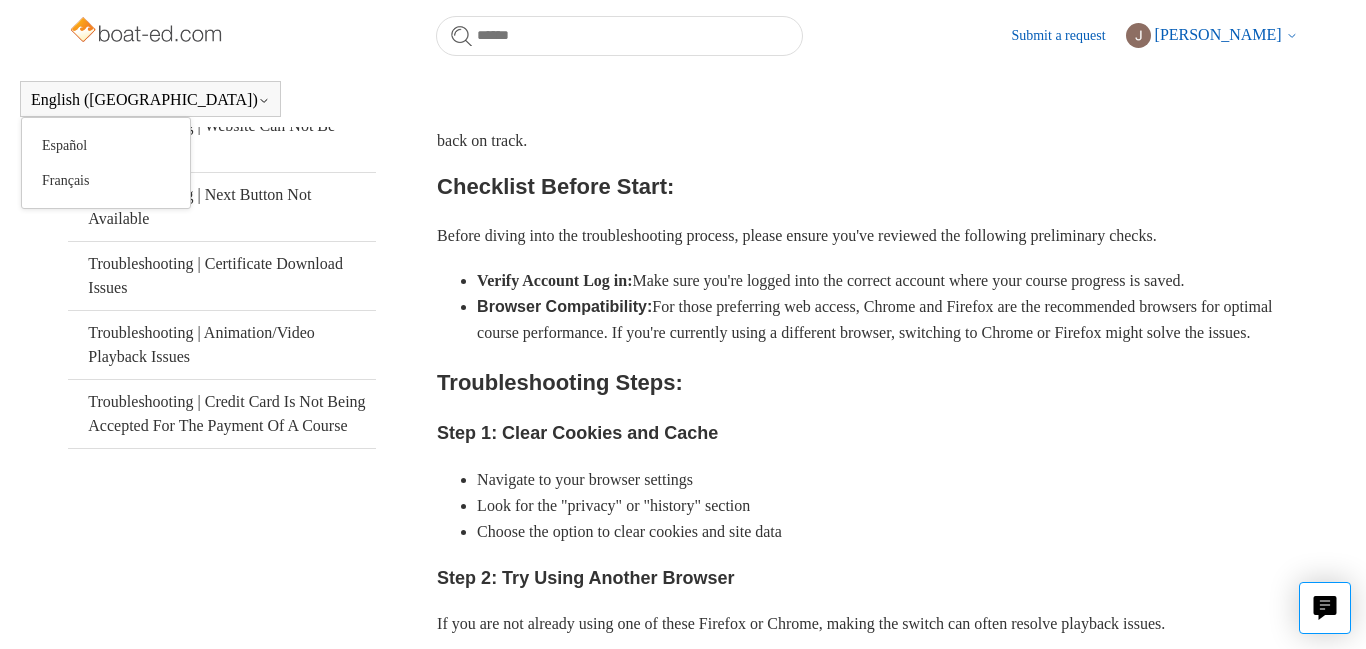 click on "English ([GEOGRAPHIC_DATA])" at bounding box center (150, 100) 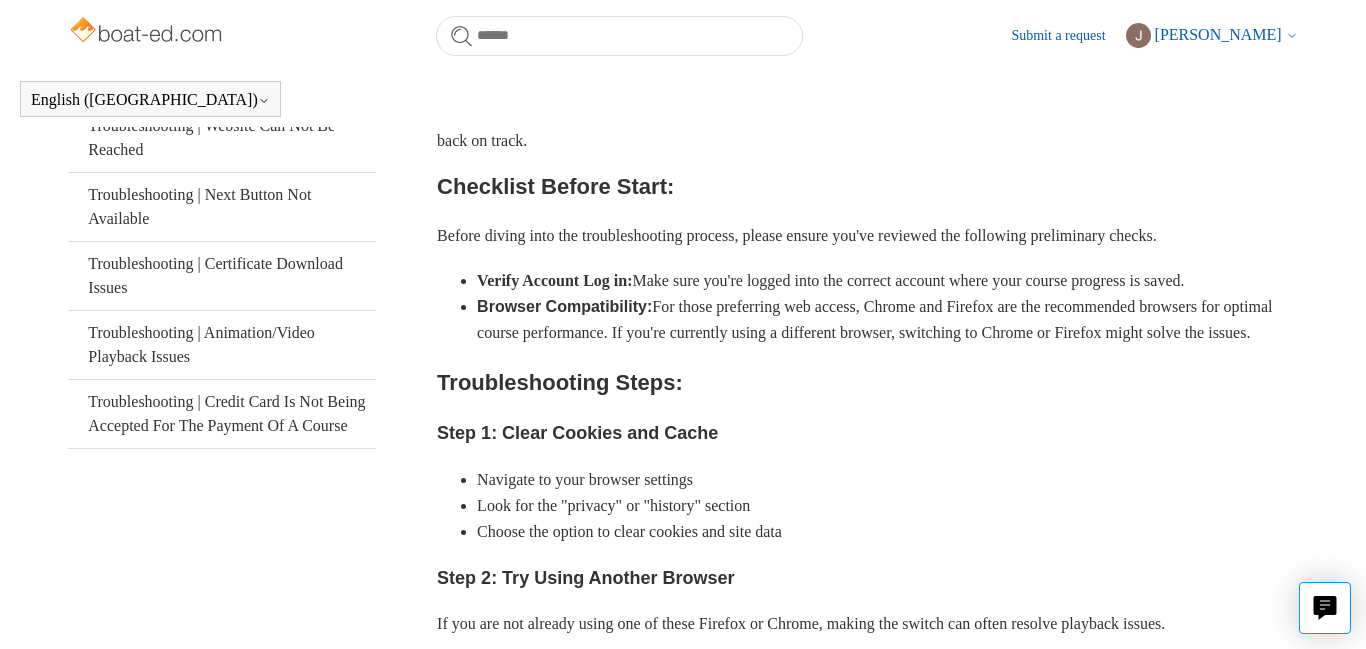 scroll, scrollTop: 344, scrollLeft: 0, axis: vertical 